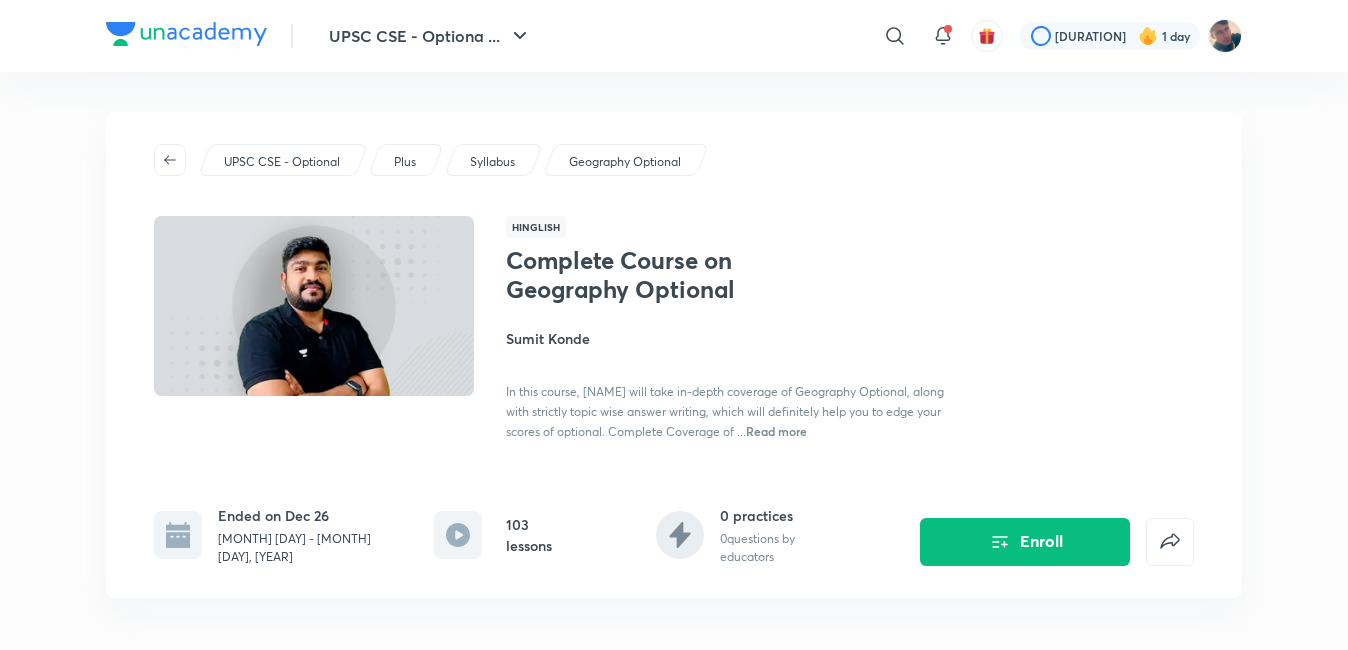 scroll, scrollTop: 0, scrollLeft: 0, axis: both 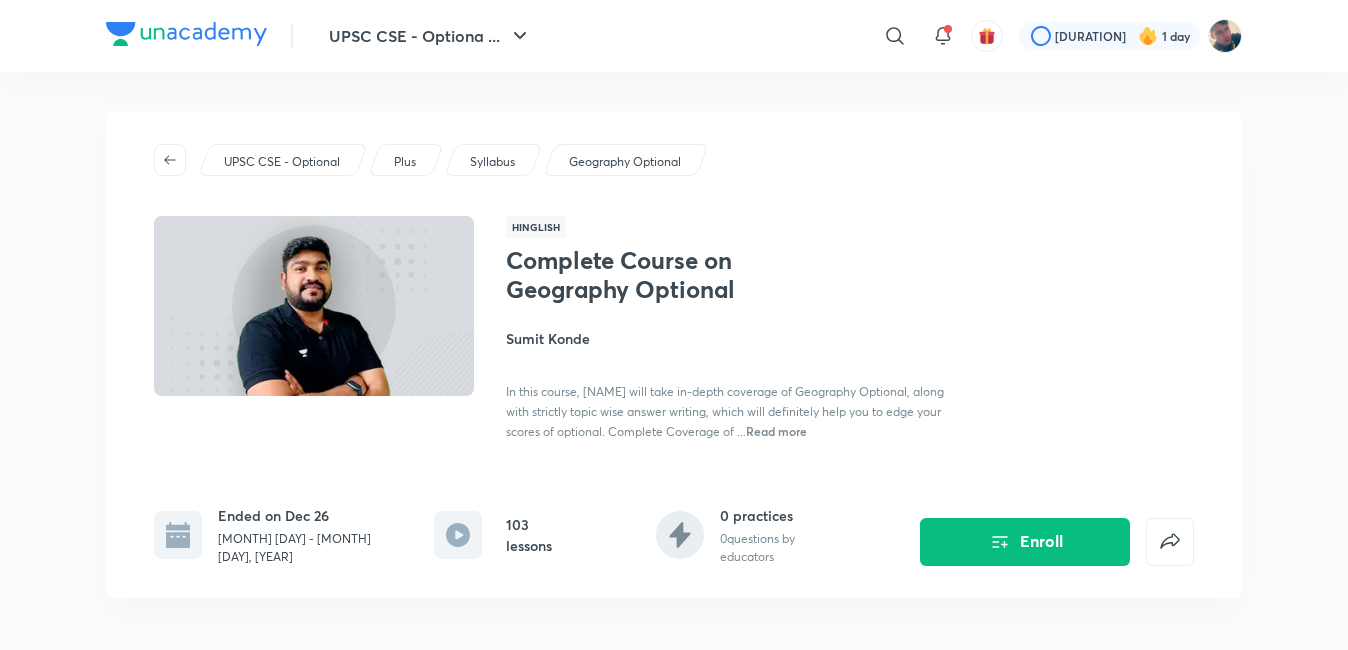 click at bounding box center [186, 34] 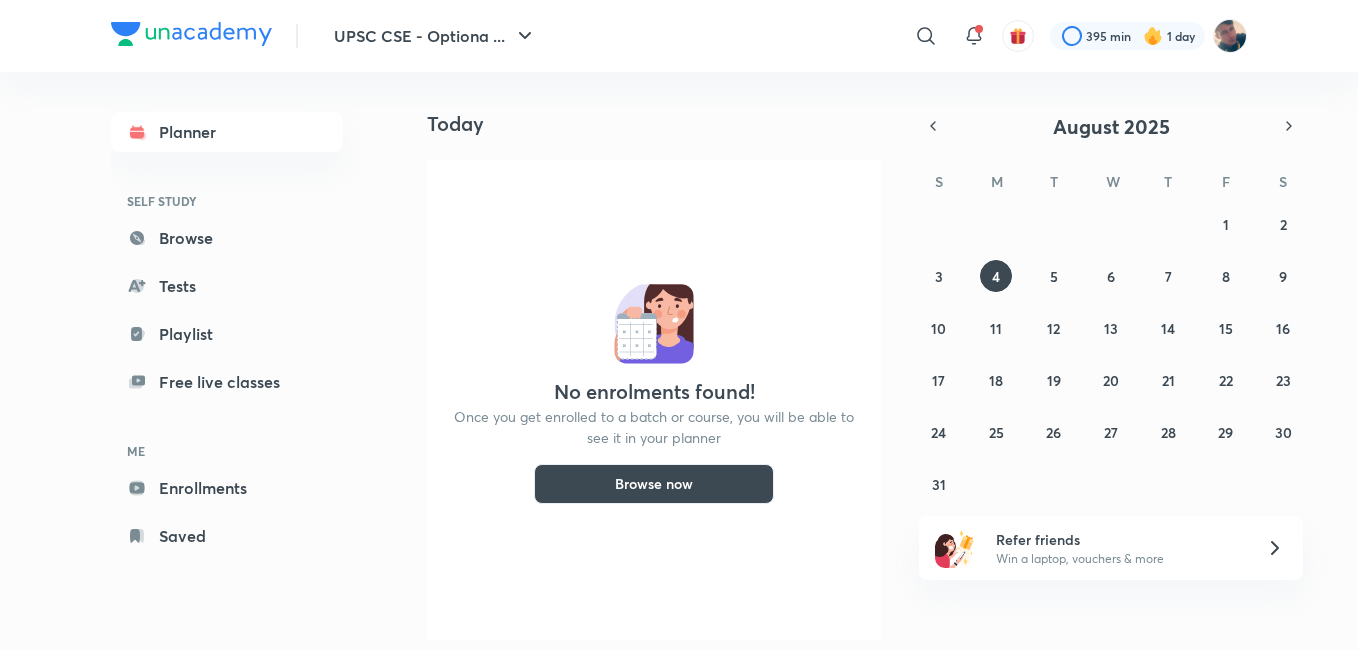 scroll, scrollTop: 0, scrollLeft: 0, axis: both 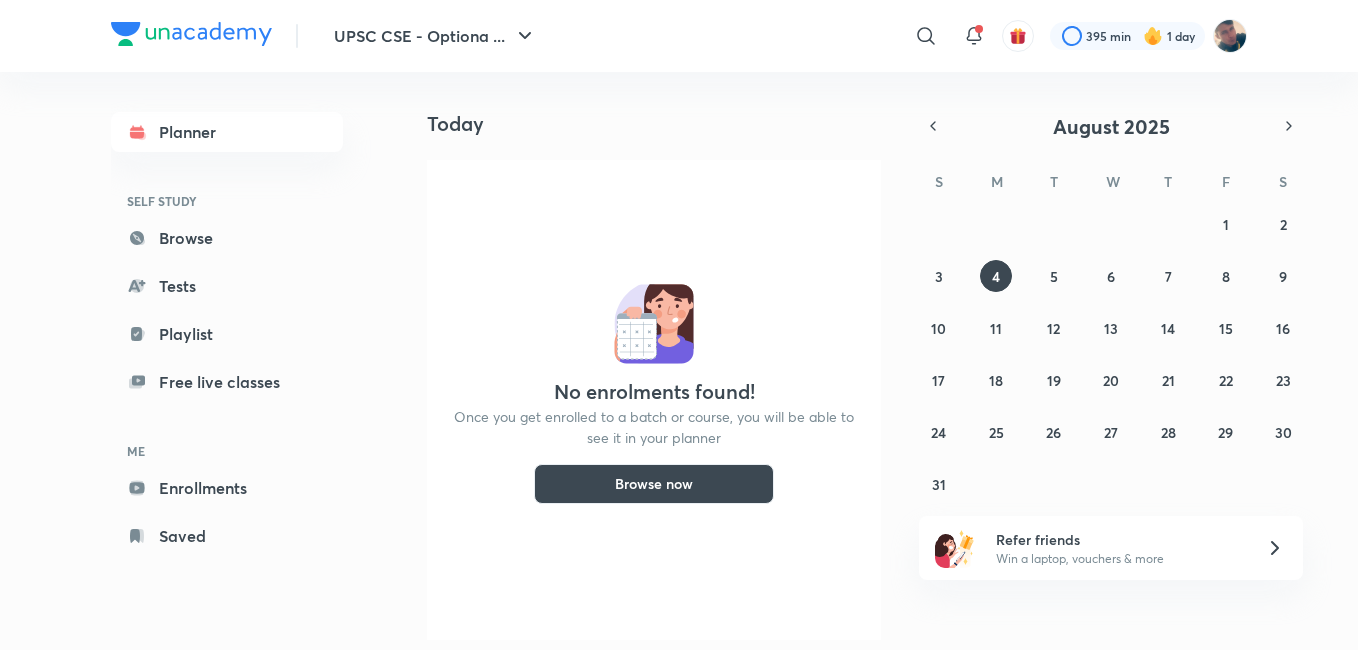 click at bounding box center (191, 34) 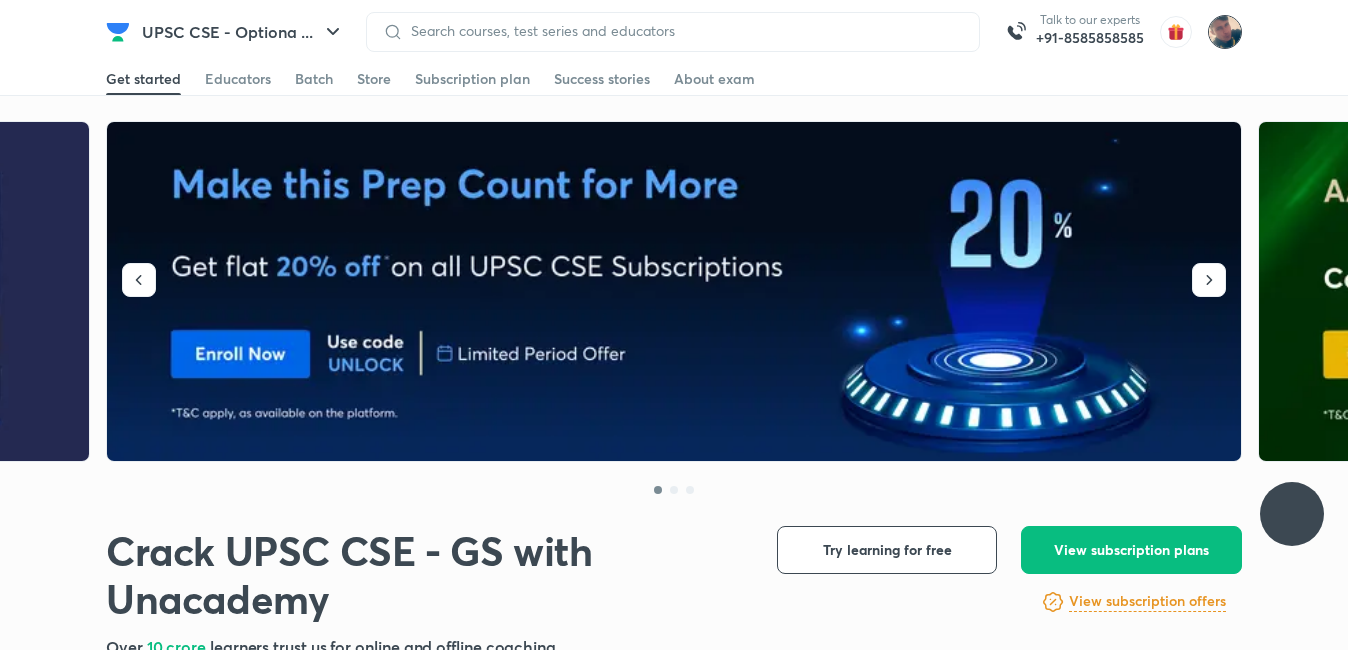 scroll, scrollTop: 0, scrollLeft: 0, axis: both 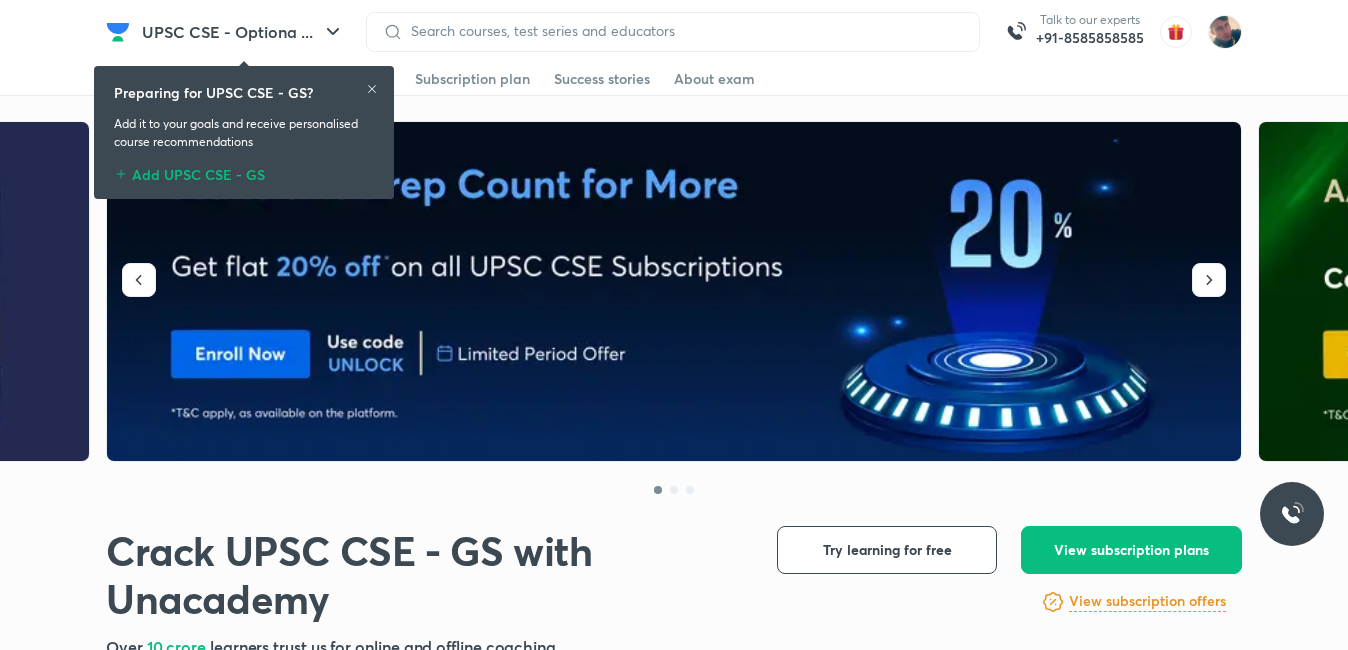 click on "Preparing for UPSC CSE - GS? Add it to your goals and receive personalised course recommendations Add UPSC CSE - GS" at bounding box center (244, 132) 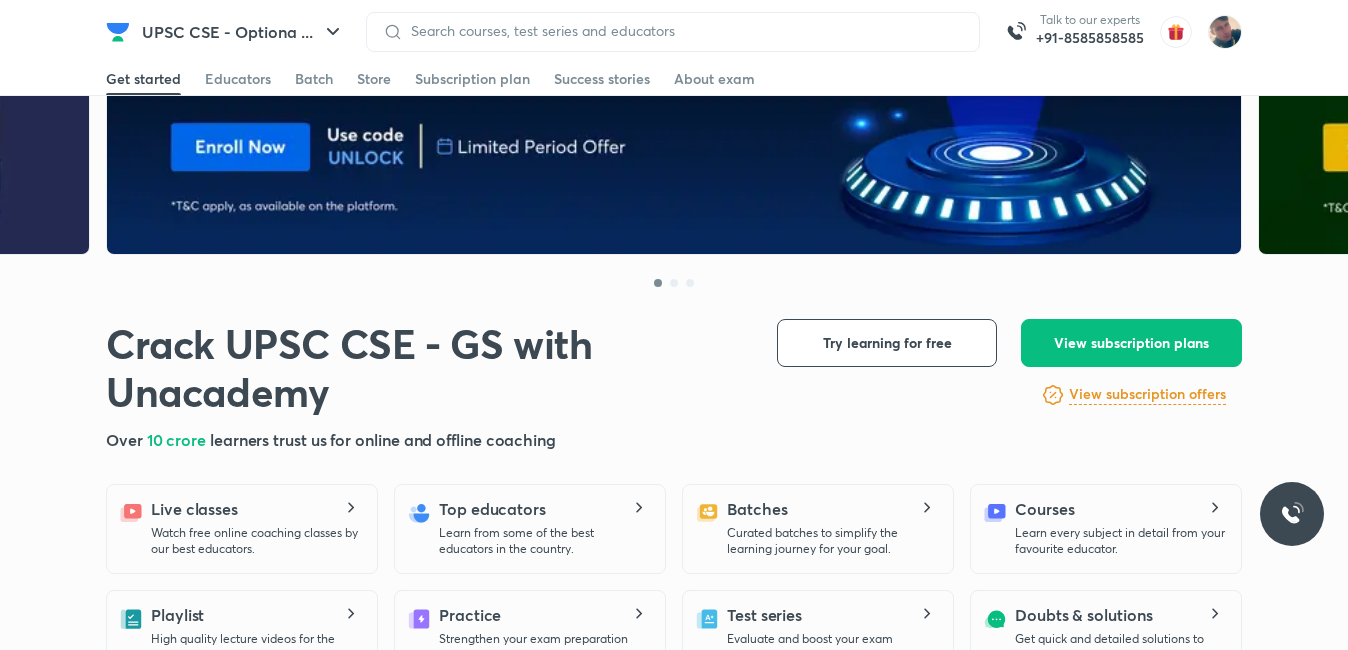 scroll, scrollTop: 300, scrollLeft: 0, axis: vertical 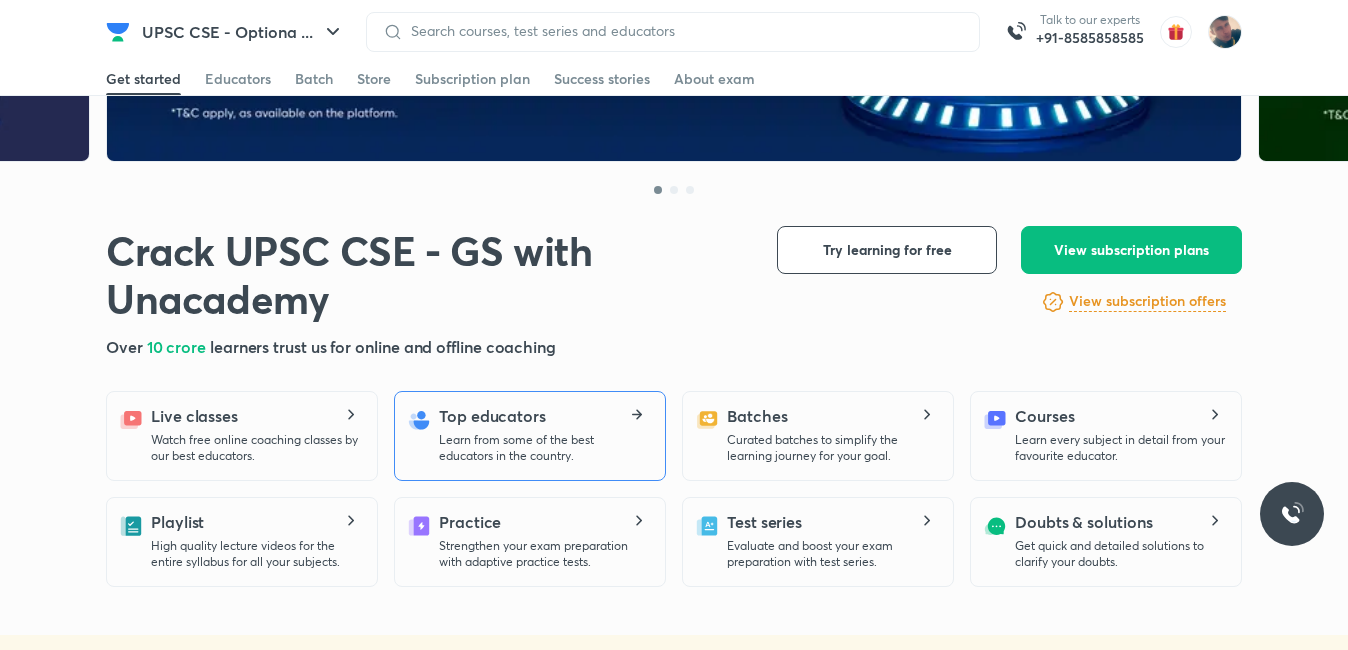 click on "Learn from some of the best educators in the country." at bounding box center [544, 448] 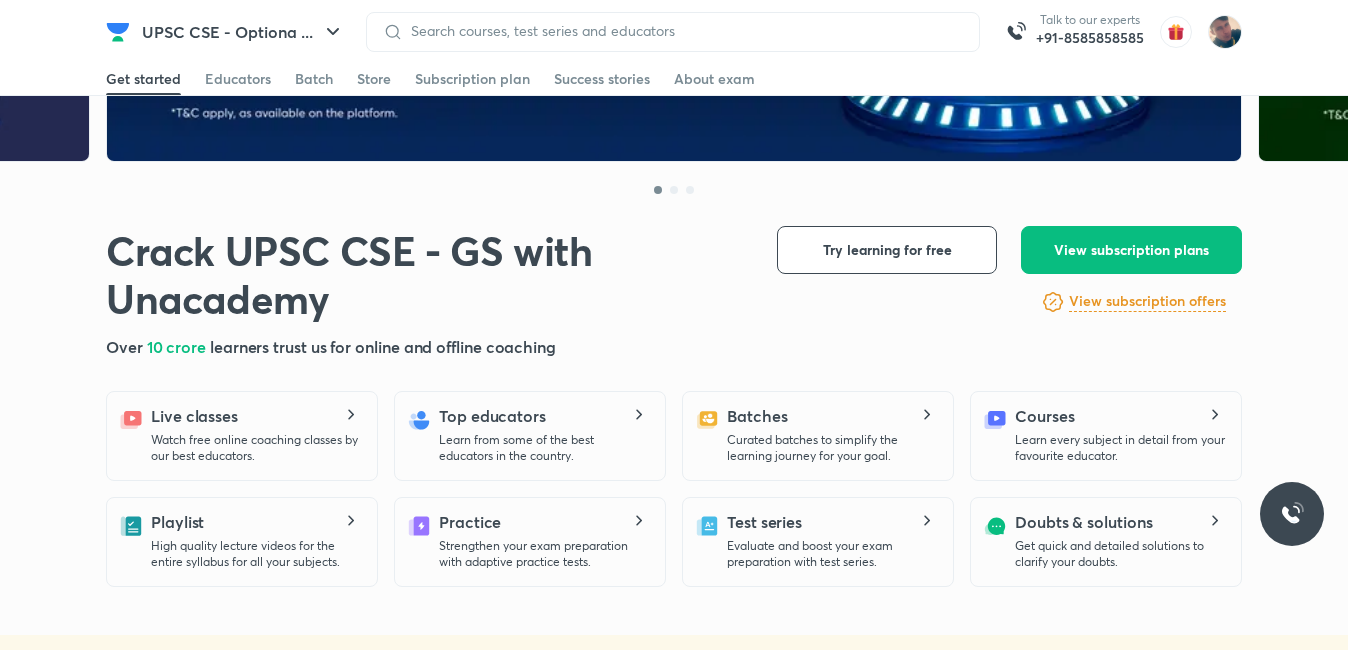 scroll, scrollTop: 0, scrollLeft: 0, axis: both 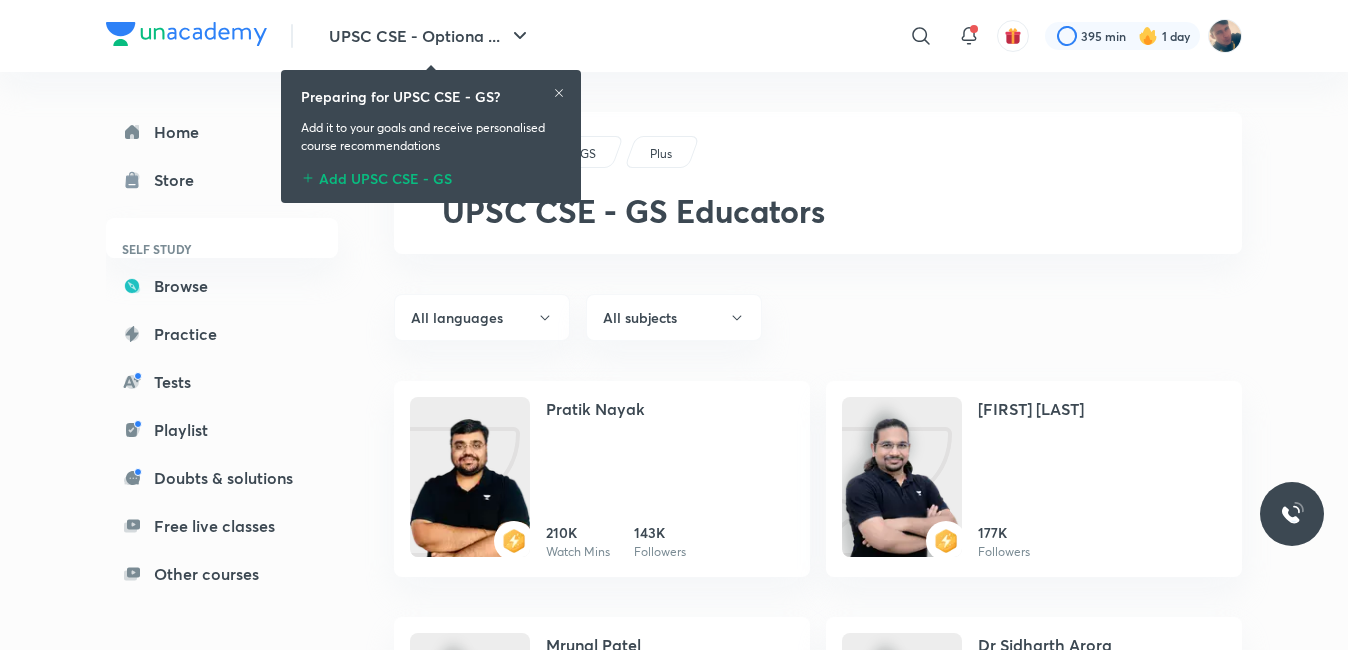 click 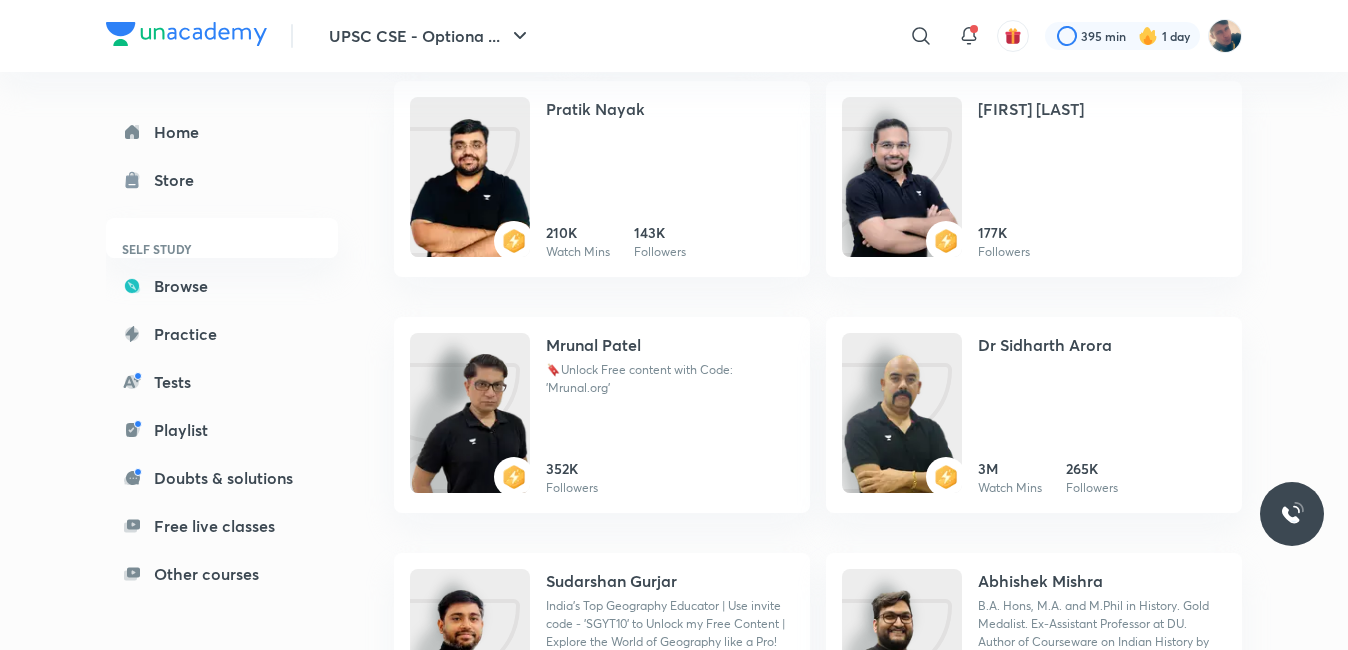 scroll, scrollTop: 200, scrollLeft: 0, axis: vertical 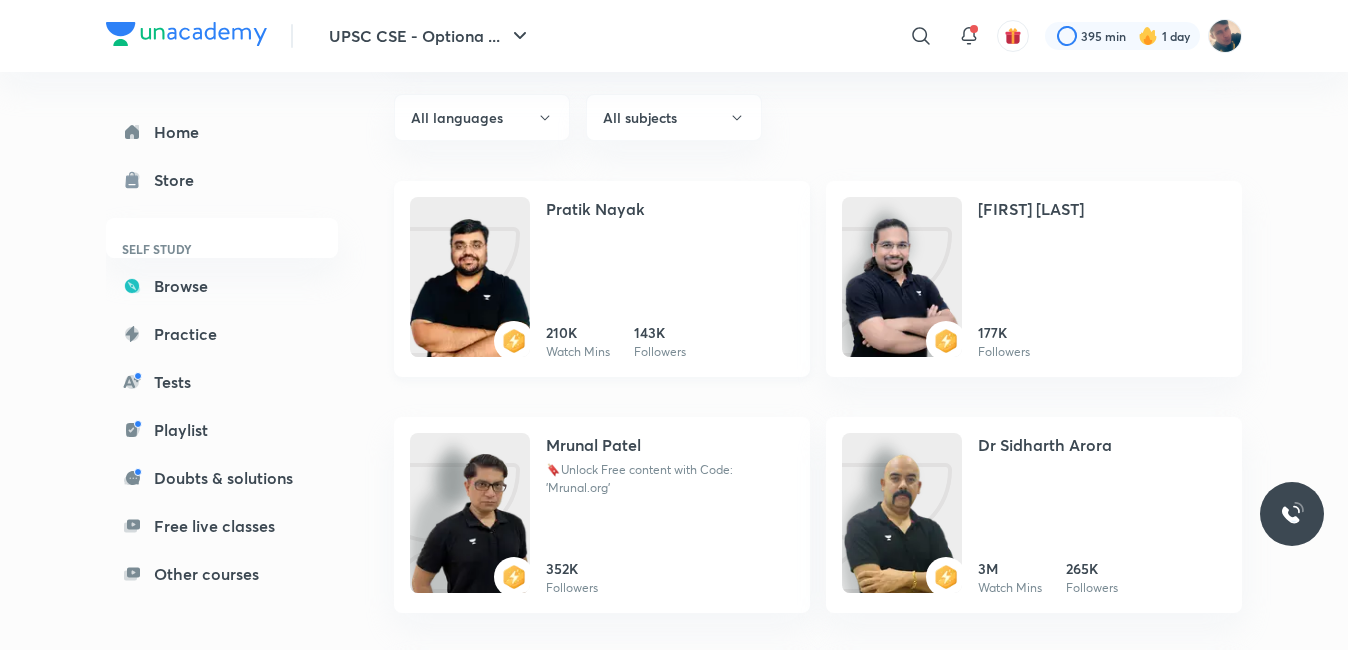 click at bounding box center [470, 297] 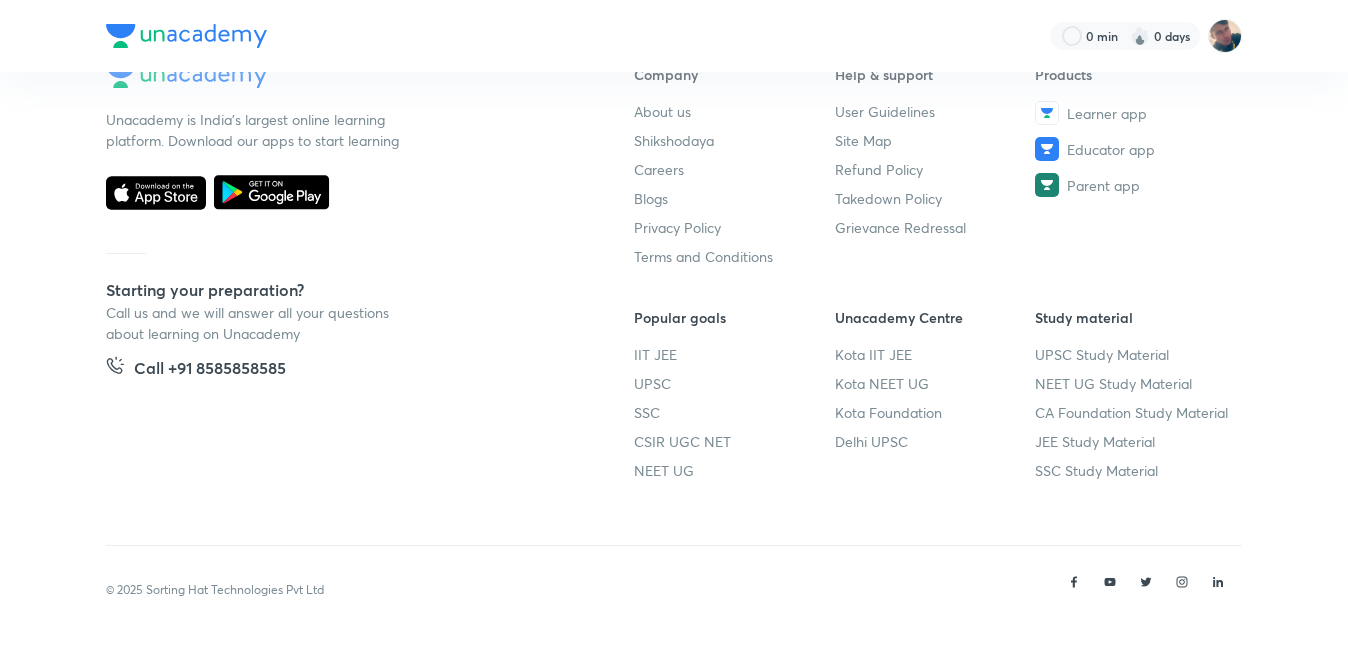 scroll, scrollTop: 0, scrollLeft: 0, axis: both 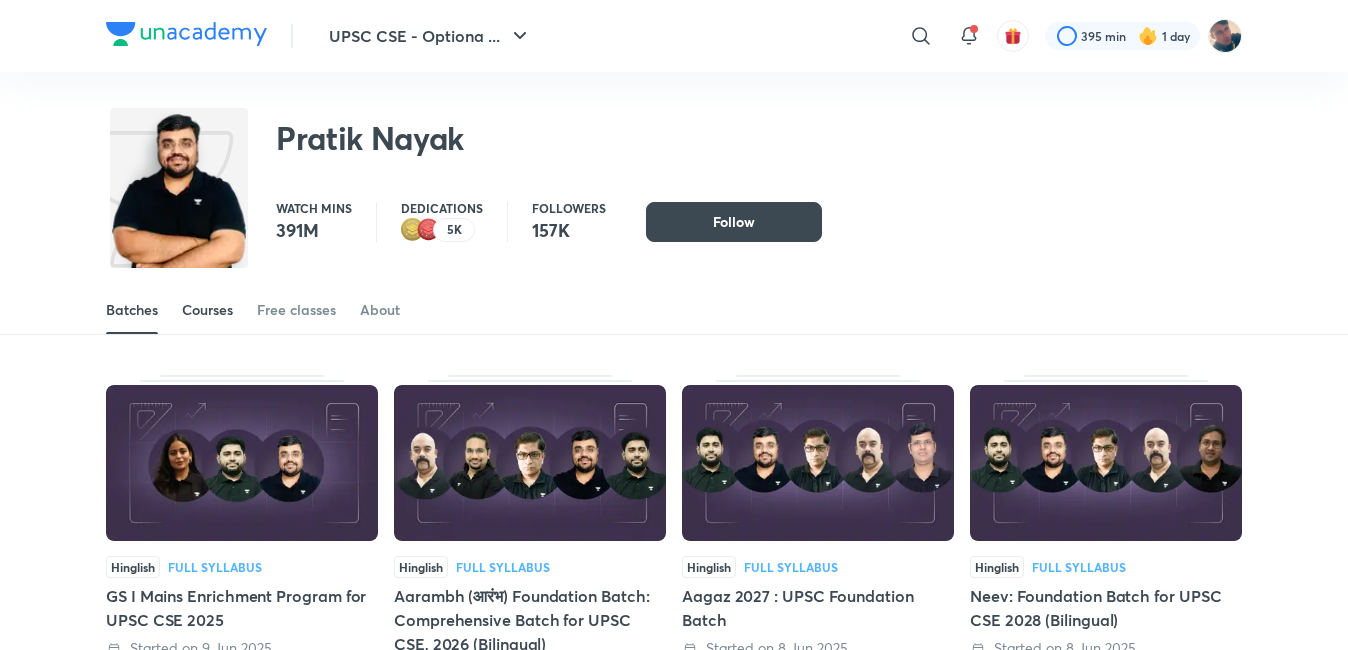 click on "Courses" at bounding box center (207, 310) 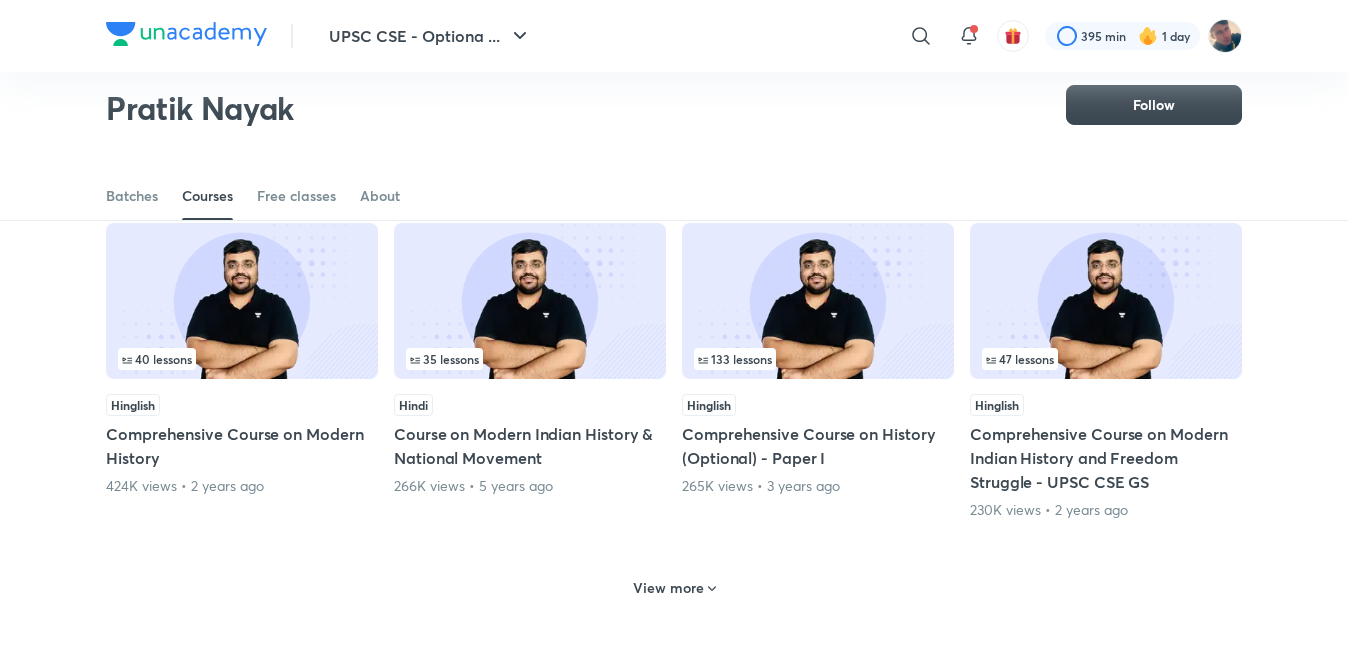 scroll, scrollTop: 887, scrollLeft: 0, axis: vertical 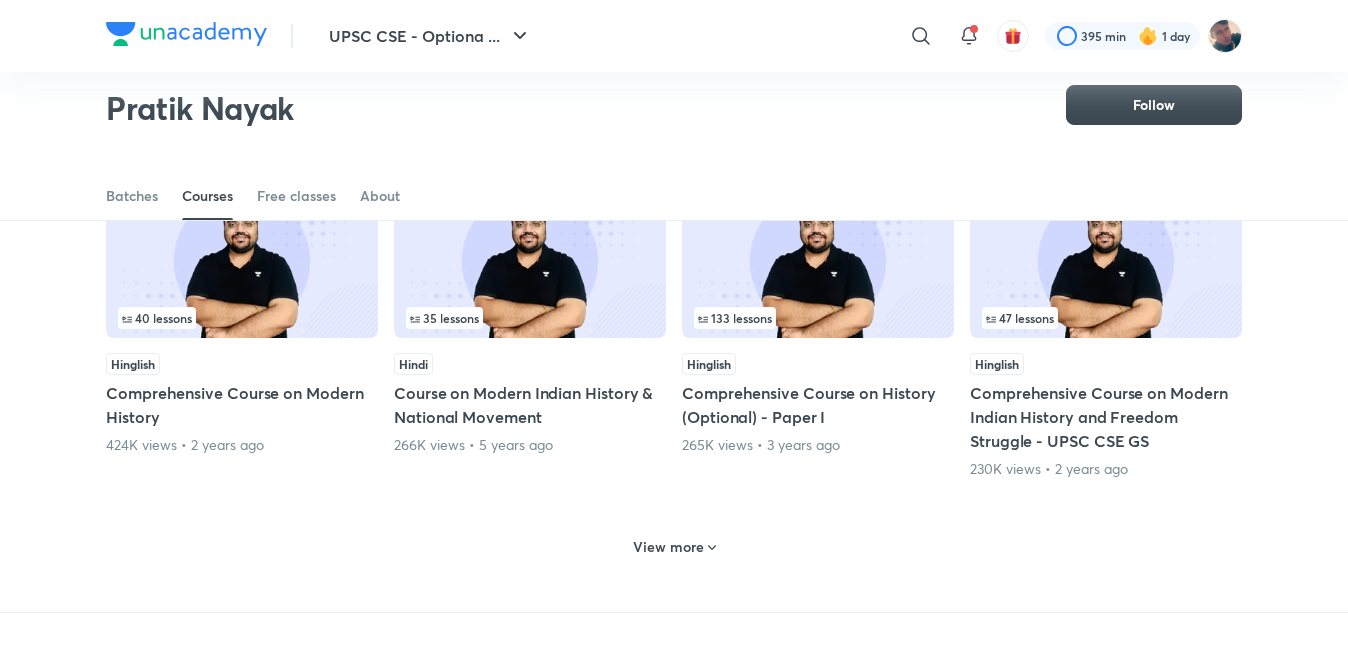 click 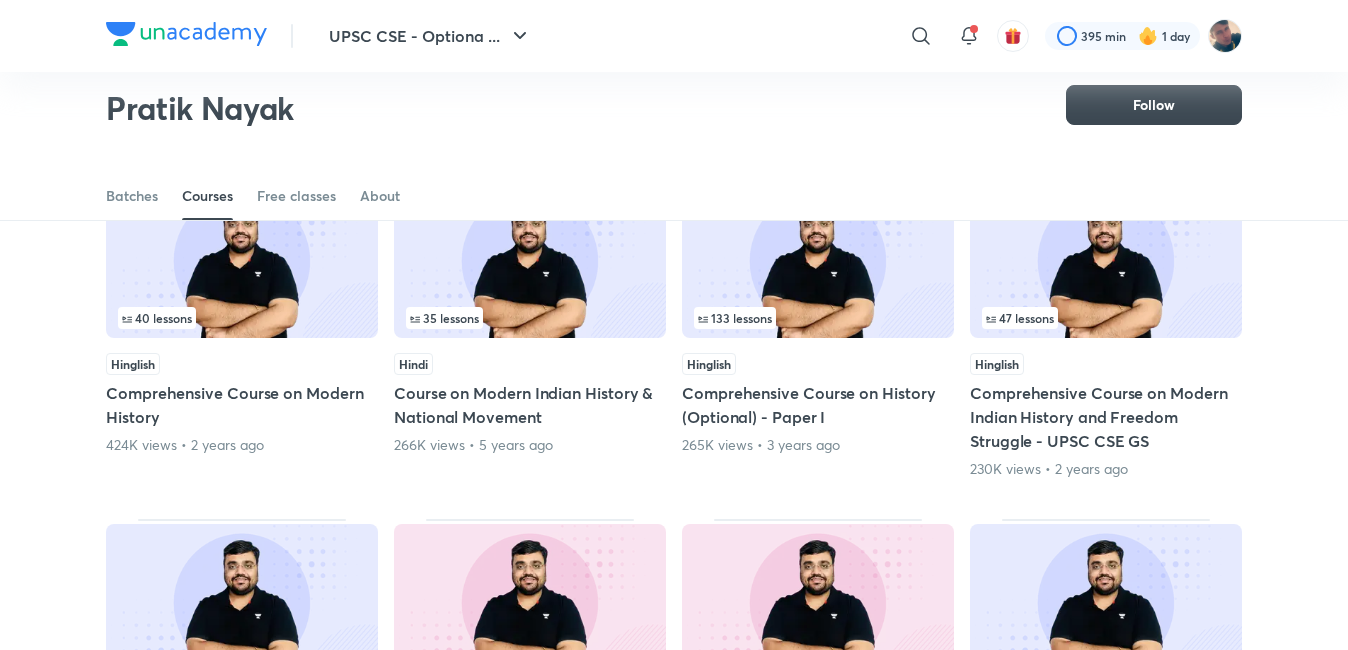 scroll, scrollTop: 787, scrollLeft: 0, axis: vertical 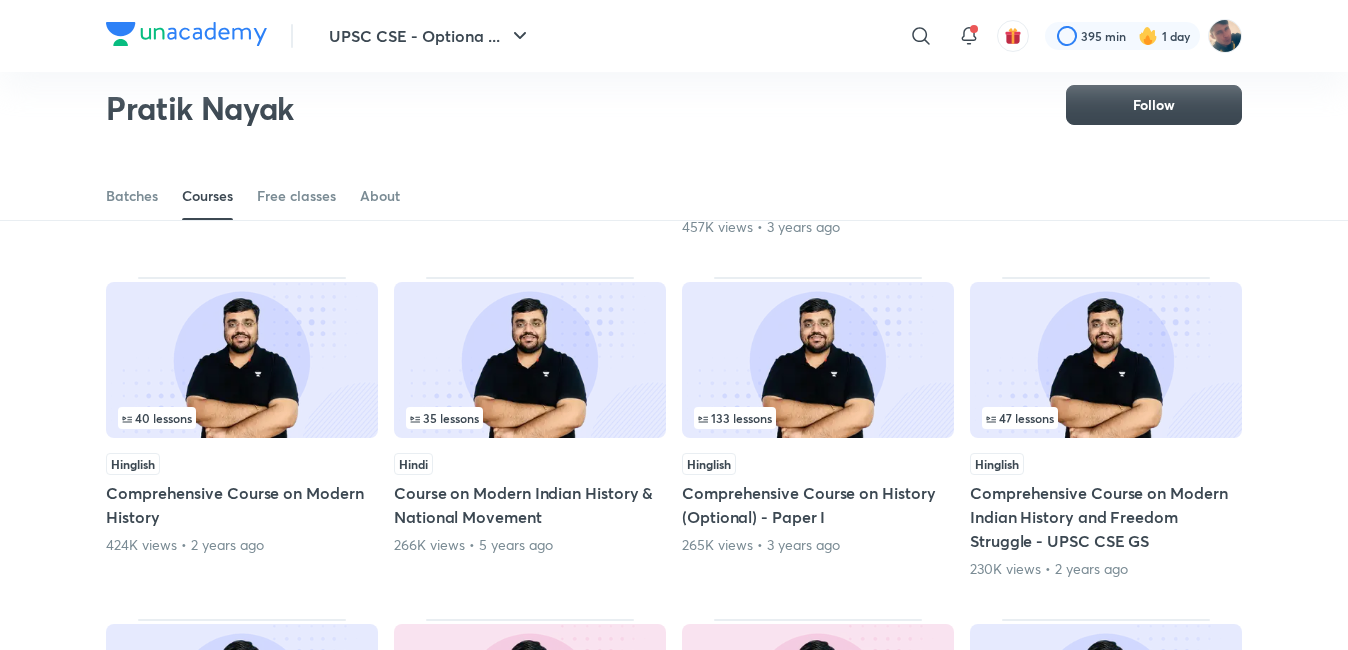 click at bounding box center [818, 360] 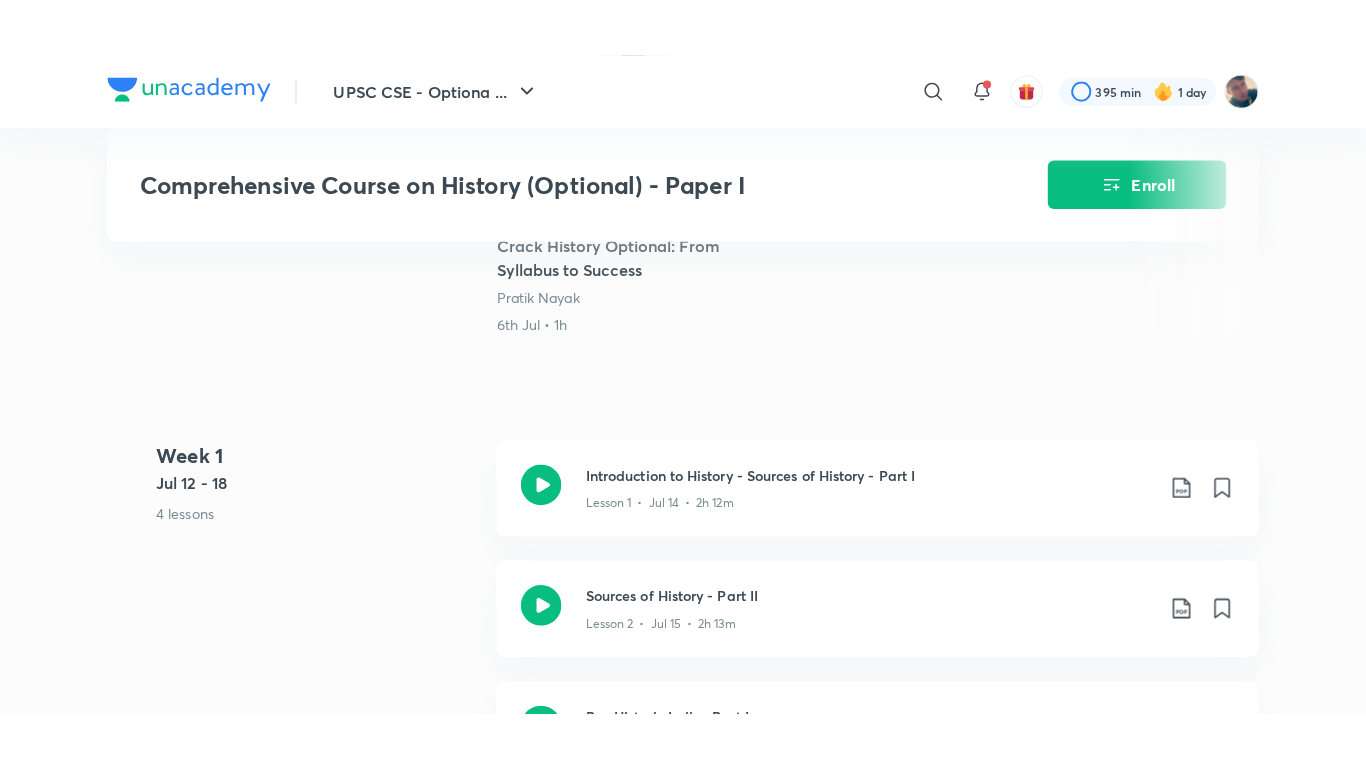 scroll, scrollTop: 700, scrollLeft: 0, axis: vertical 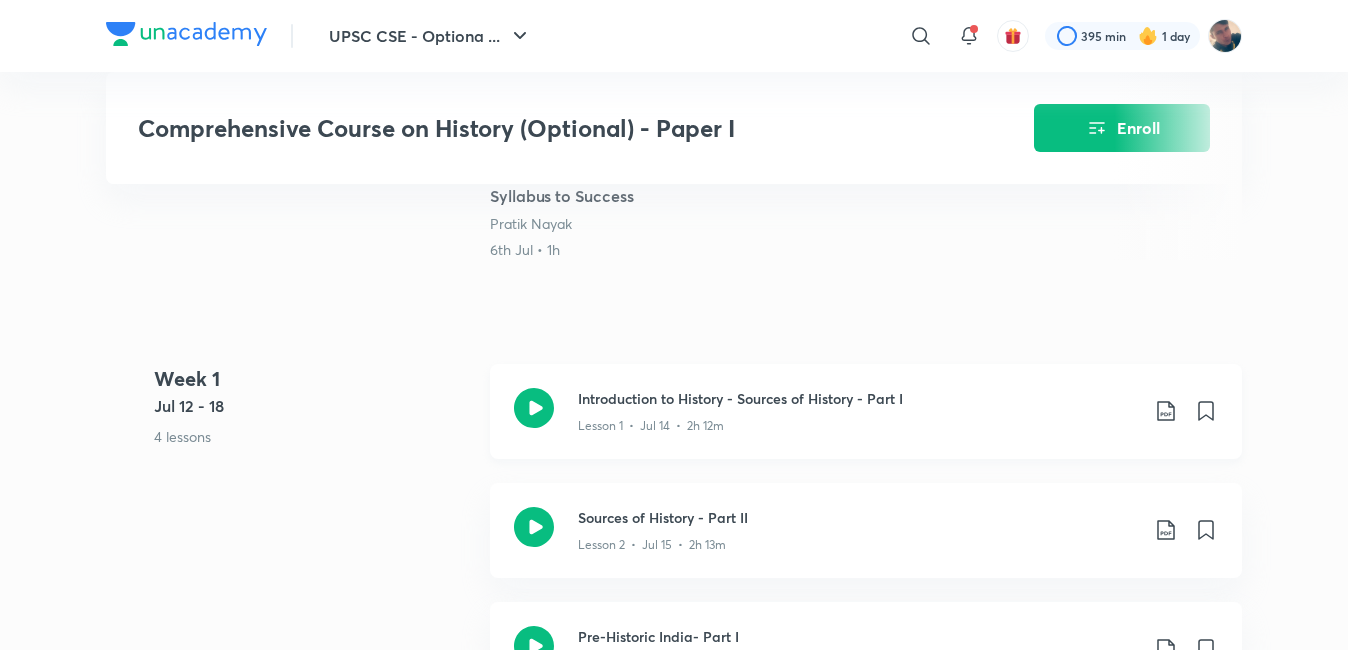 click 